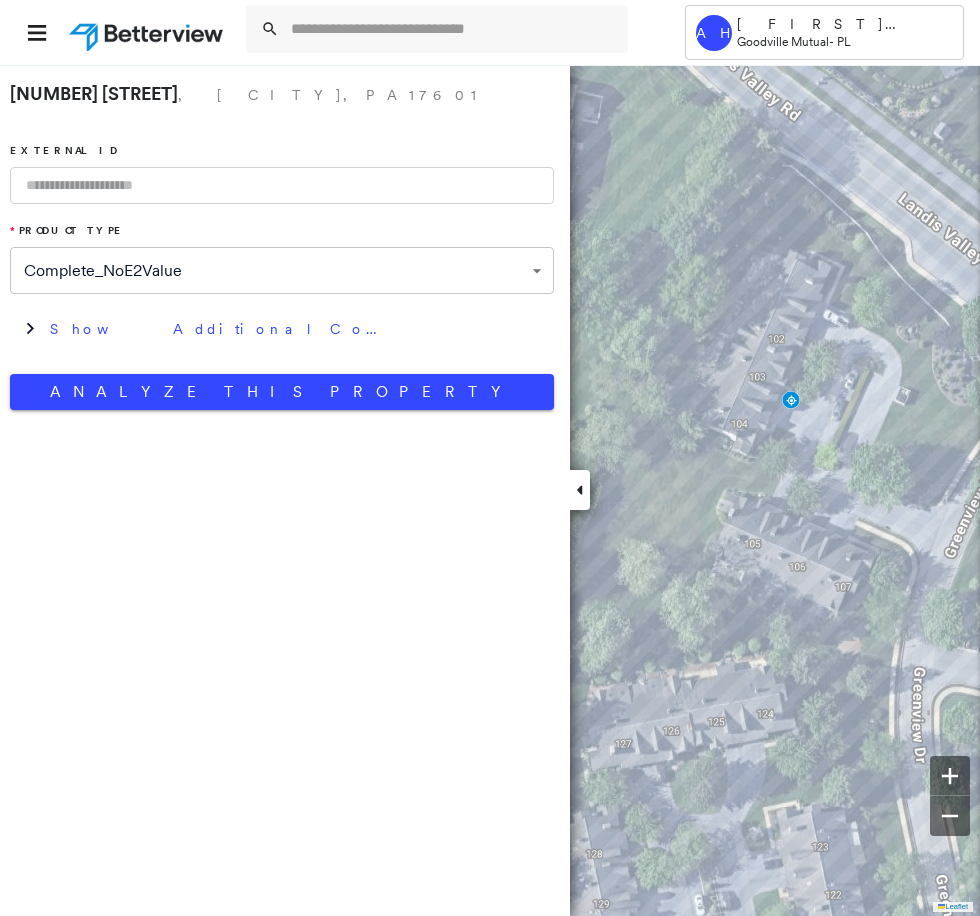 scroll, scrollTop: 0, scrollLeft: 0, axis: both 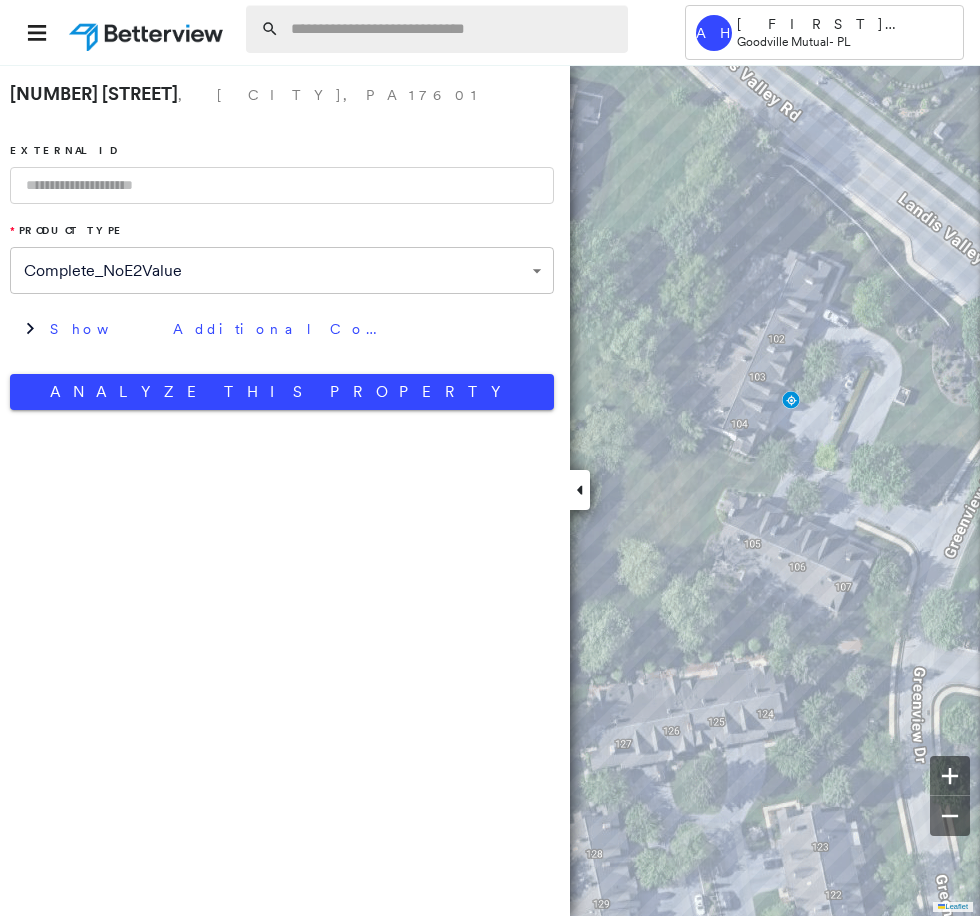 drag, startPoint x: 0, startPoint y: 0, endPoint x: 506, endPoint y: 26, distance: 506.66754 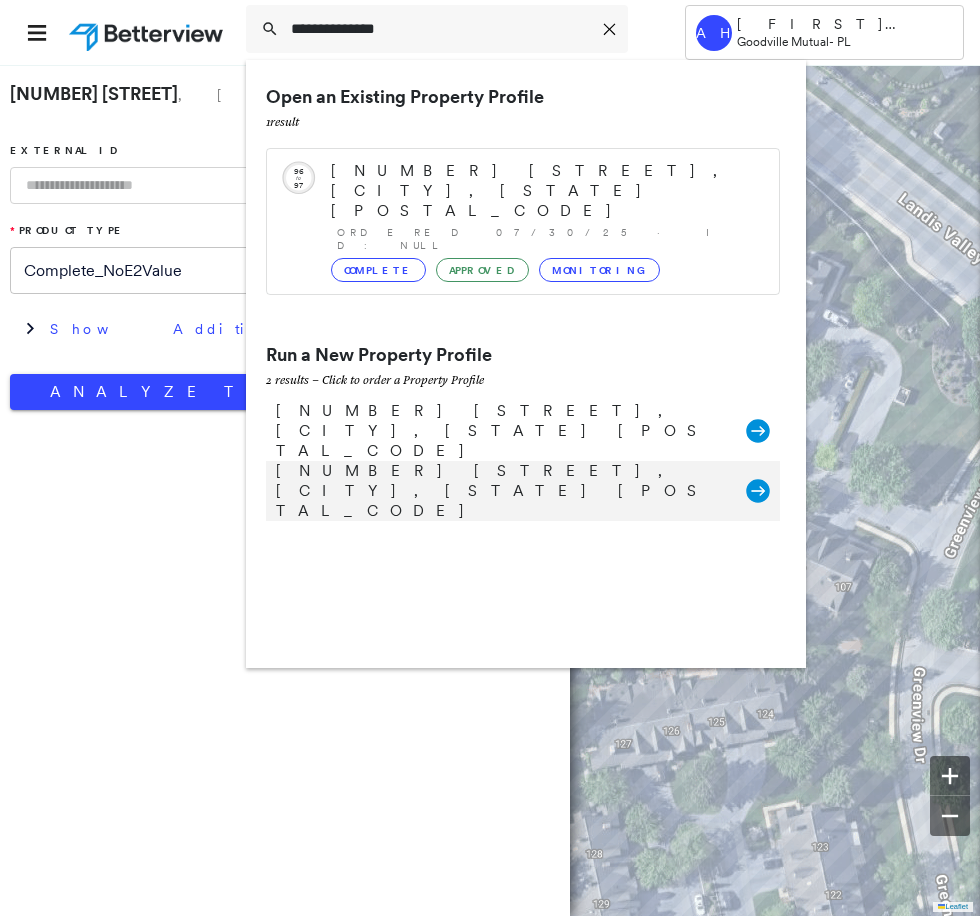 type on "**********" 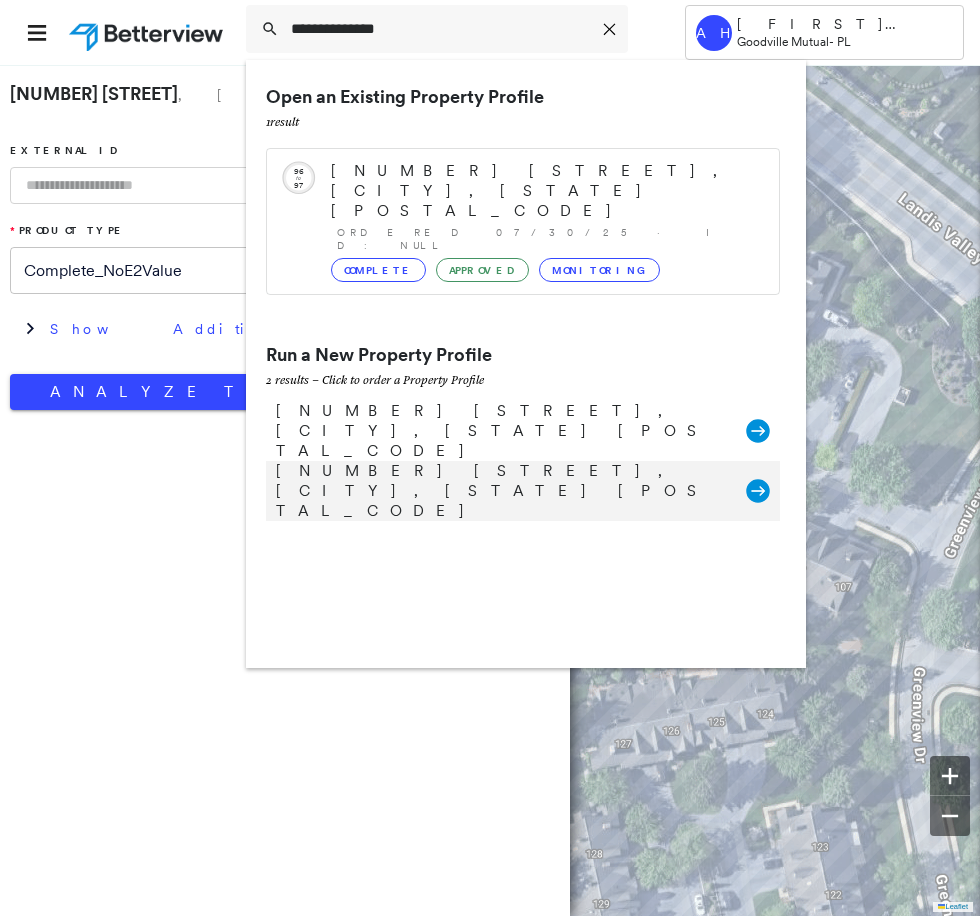 click on "[NUMBER] [STREET], [CITY], [STATE] Group Created with Sketch." at bounding box center (523, 491) 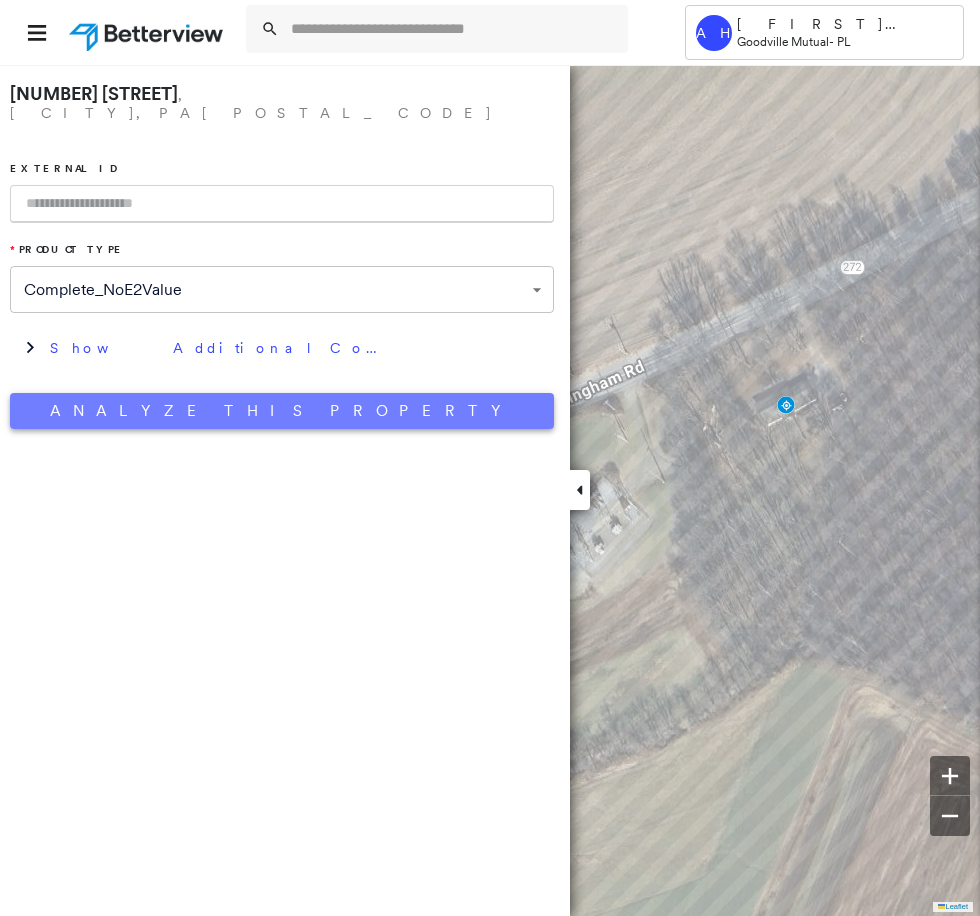 click on "Analyze This Property" at bounding box center [282, 411] 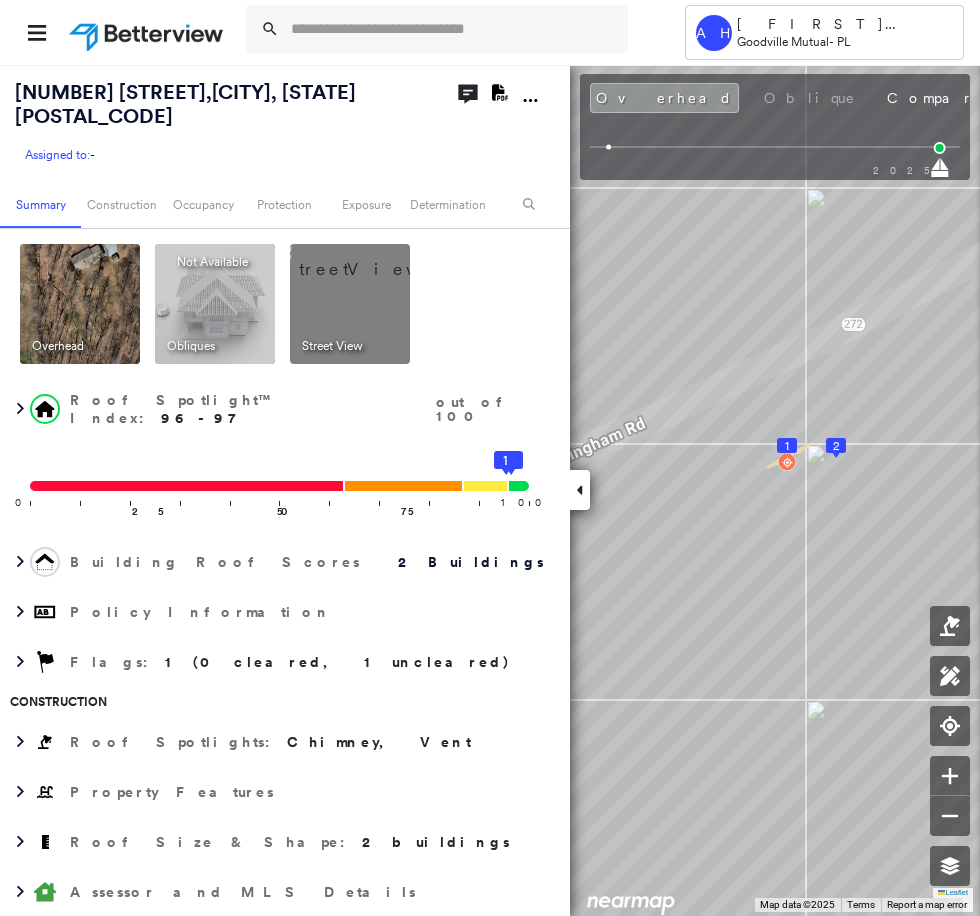 click 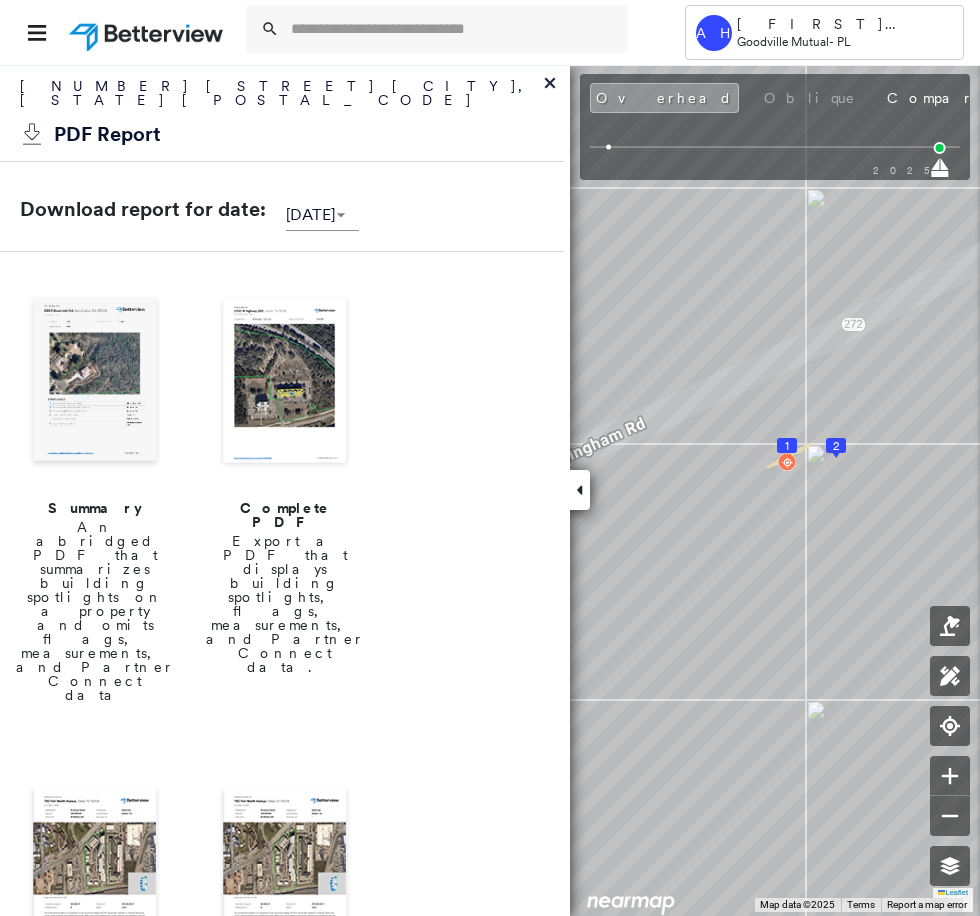 click at bounding box center [285, 382] 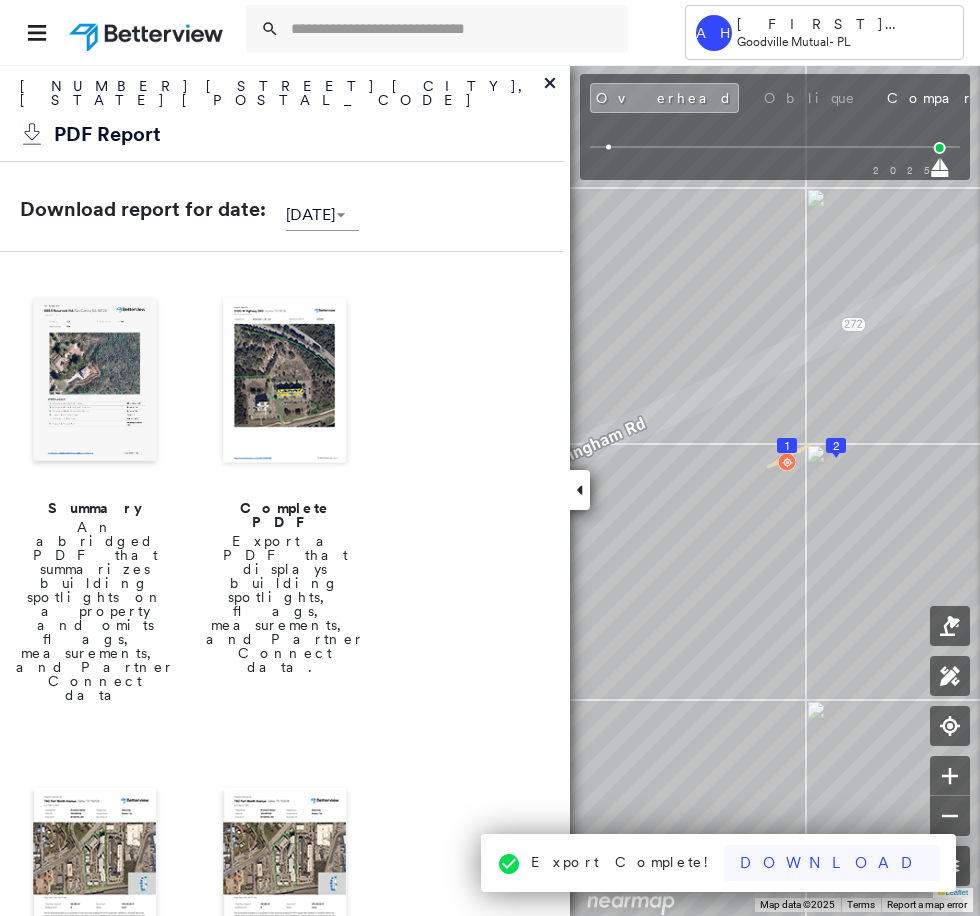 click on "Download" at bounding box center (832, 863) 